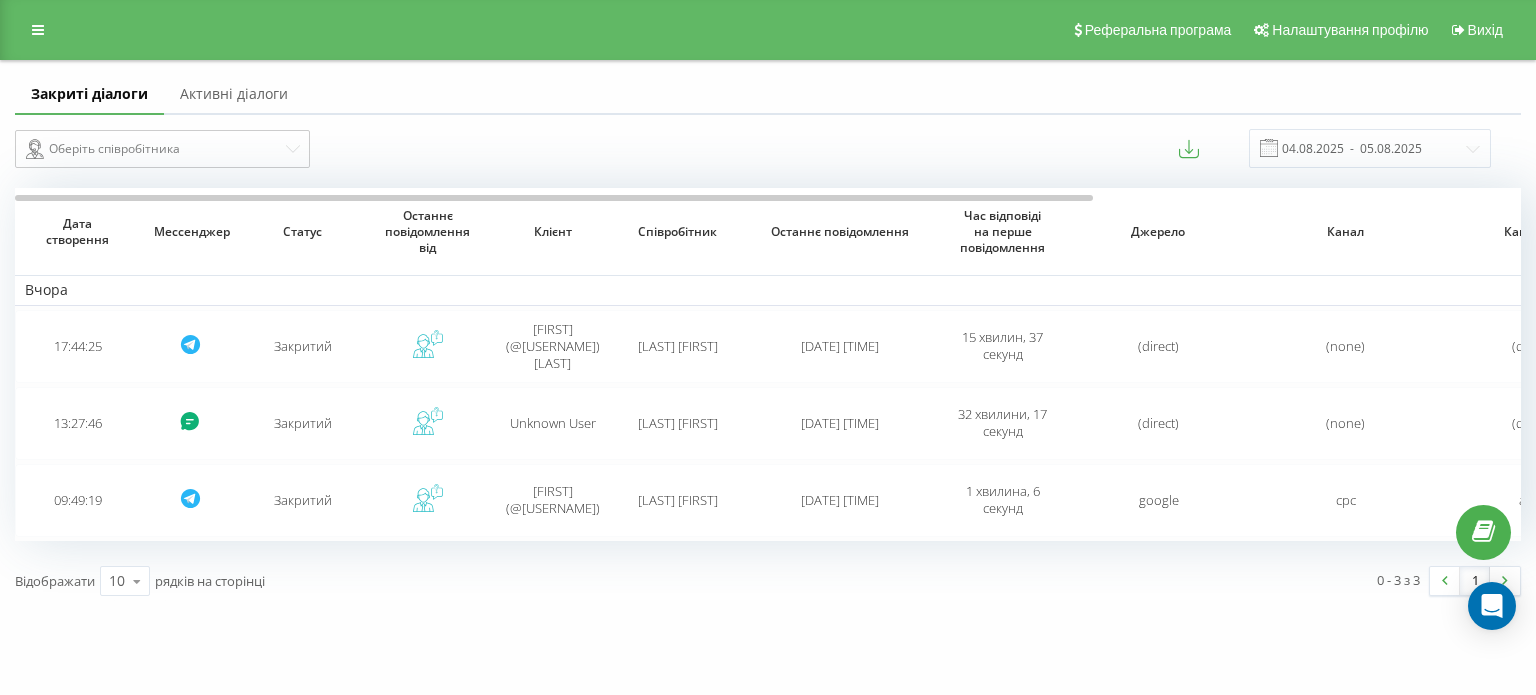 scroll, scrollTop: 0, scrollLeft: 0, axis: both 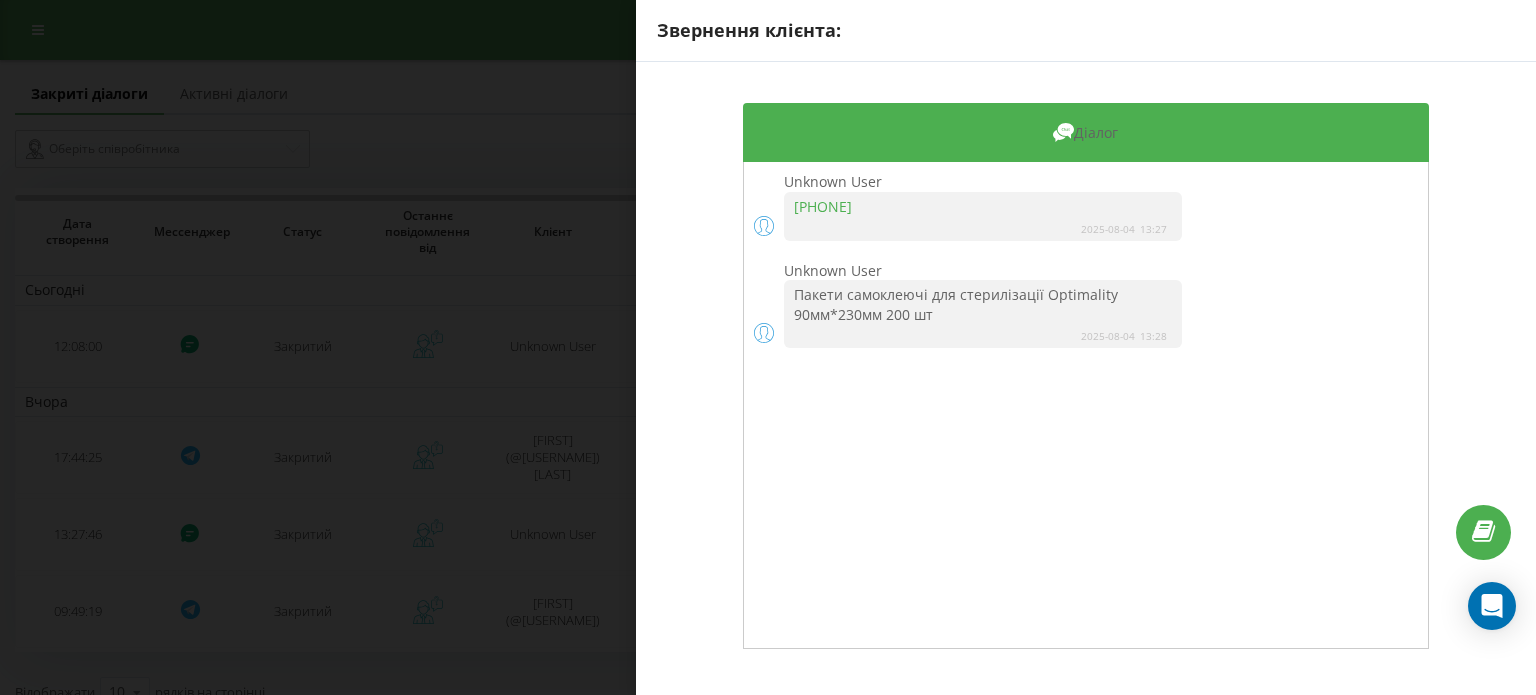 click on "Звернення клієнта:    Діалог Unknown User [PHONE] [DATE] [TIME] Unknown User Пакети самоклеючі для стерилізації Optimality 90мм*230мм 200 шт [DATE] [TIME]" at bounding box center [768, 347] 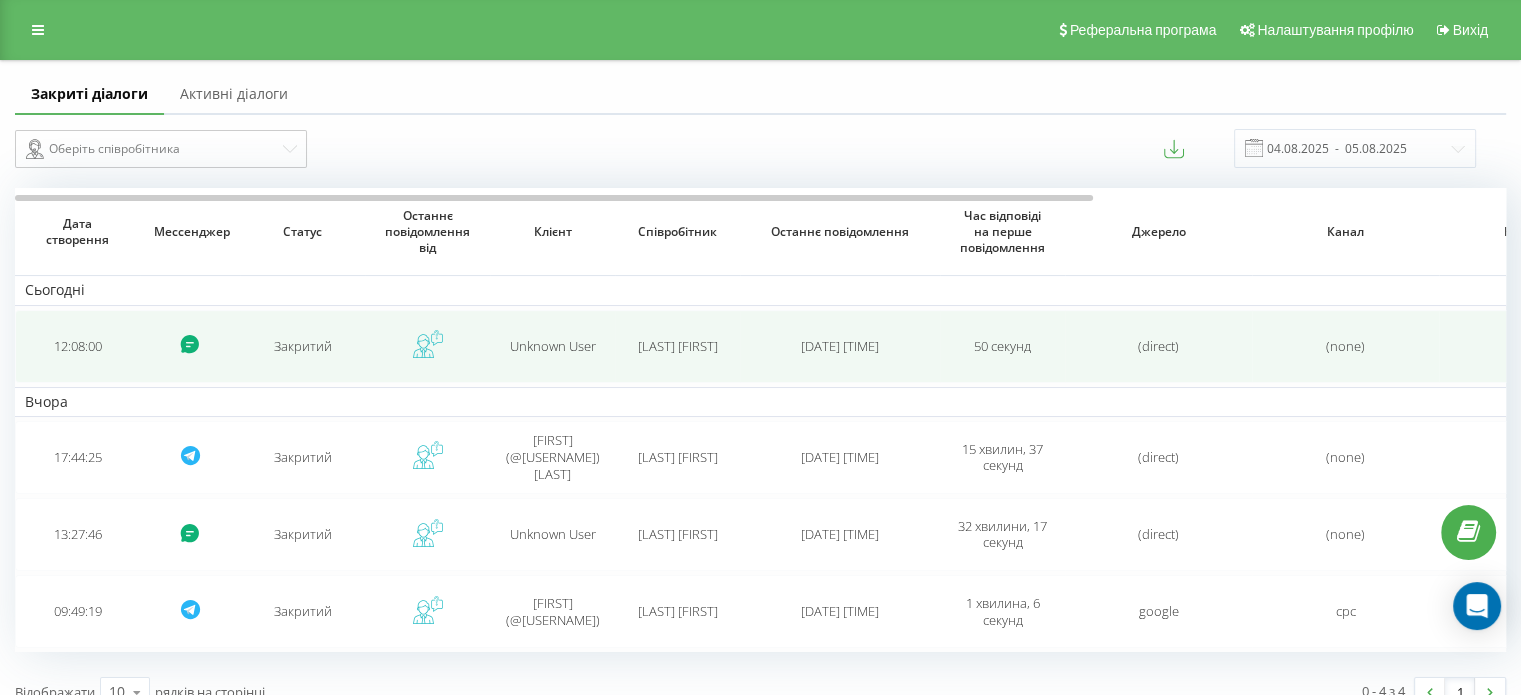 click on "Закритий" at bounding box center (303, 346) 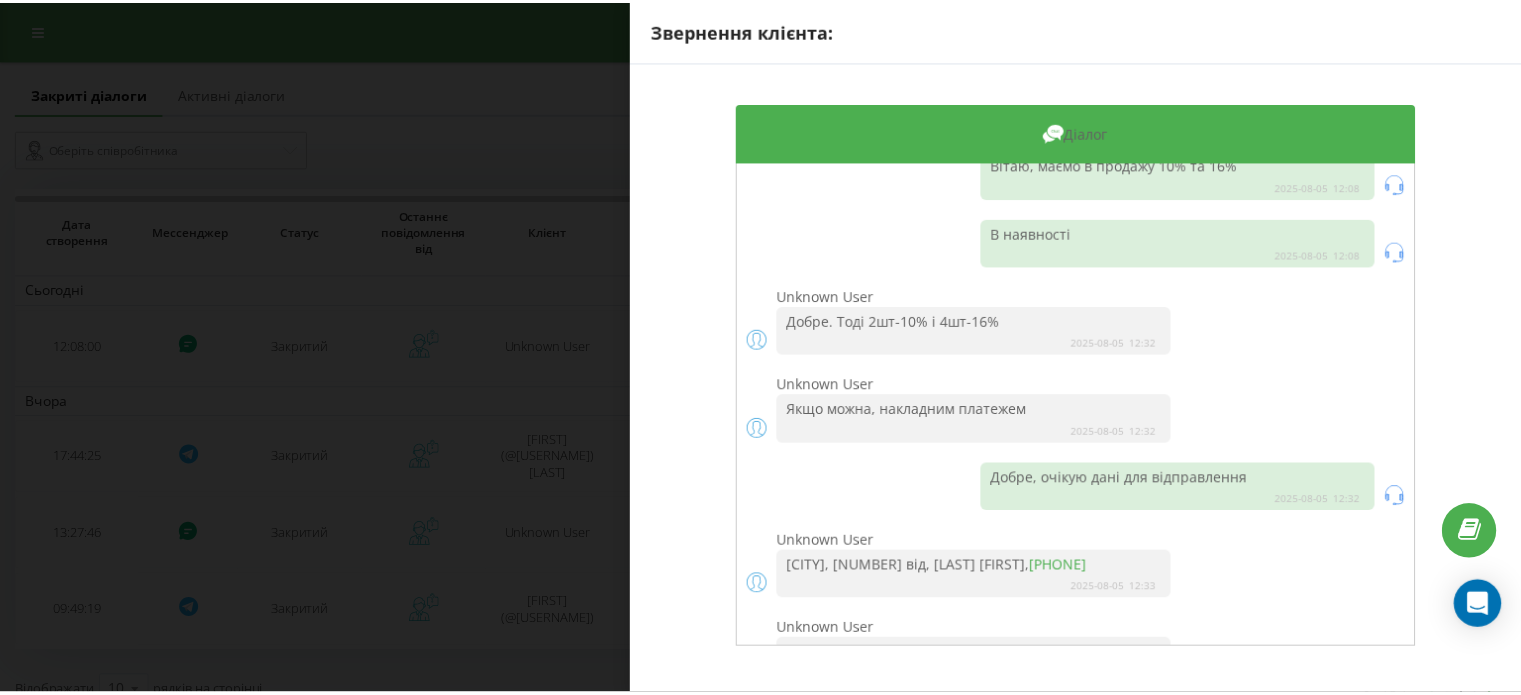 scroll, scrollTop: 180, scrollLeft: 0, axis: vertical 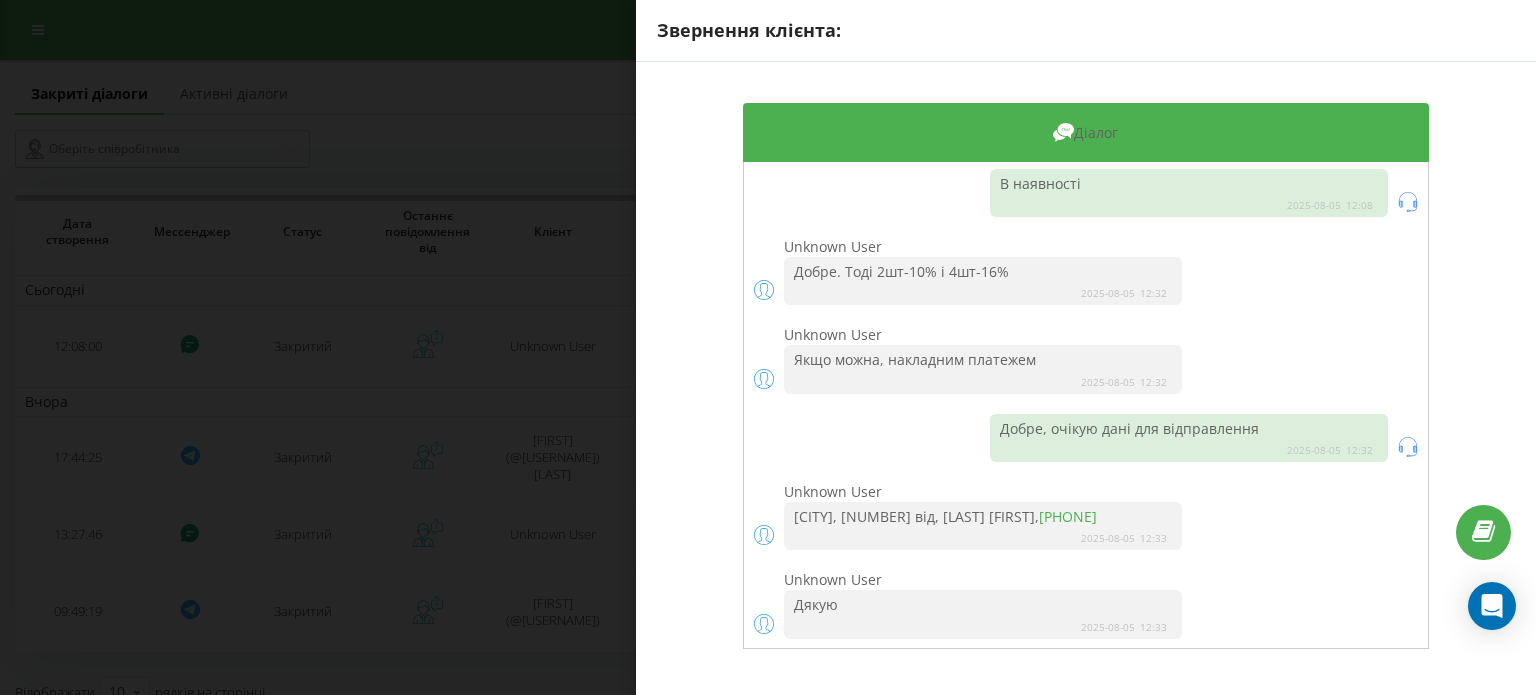 click on "Звернення клієнта:    Діалог Unknown User Добрий день! Чи є у вас гелі opalescence 10, 15 та 20%? Потрібно по 2 шт кожного [DATE] [TIME] Вітаю, маємо в продажу 10% та 16% [DATE] [TIME] В наявності  [DATE] [TIME] Unknown User Добре. Тоді 2шт-10% і 4шт-16% [DATE] [TIME] Unknown User Якщо можна, накладним платежем [DATE] [TIME] Добре, очікую дані для відправлення  [DATE] [TIME] Unknown User [CITY], [NUMBER] від, [LAST] [FIRST], [PHONE] [DATE] [TIME] Unknown User Дякую [DATE] [TIME]" at bounding box center (768, 347) 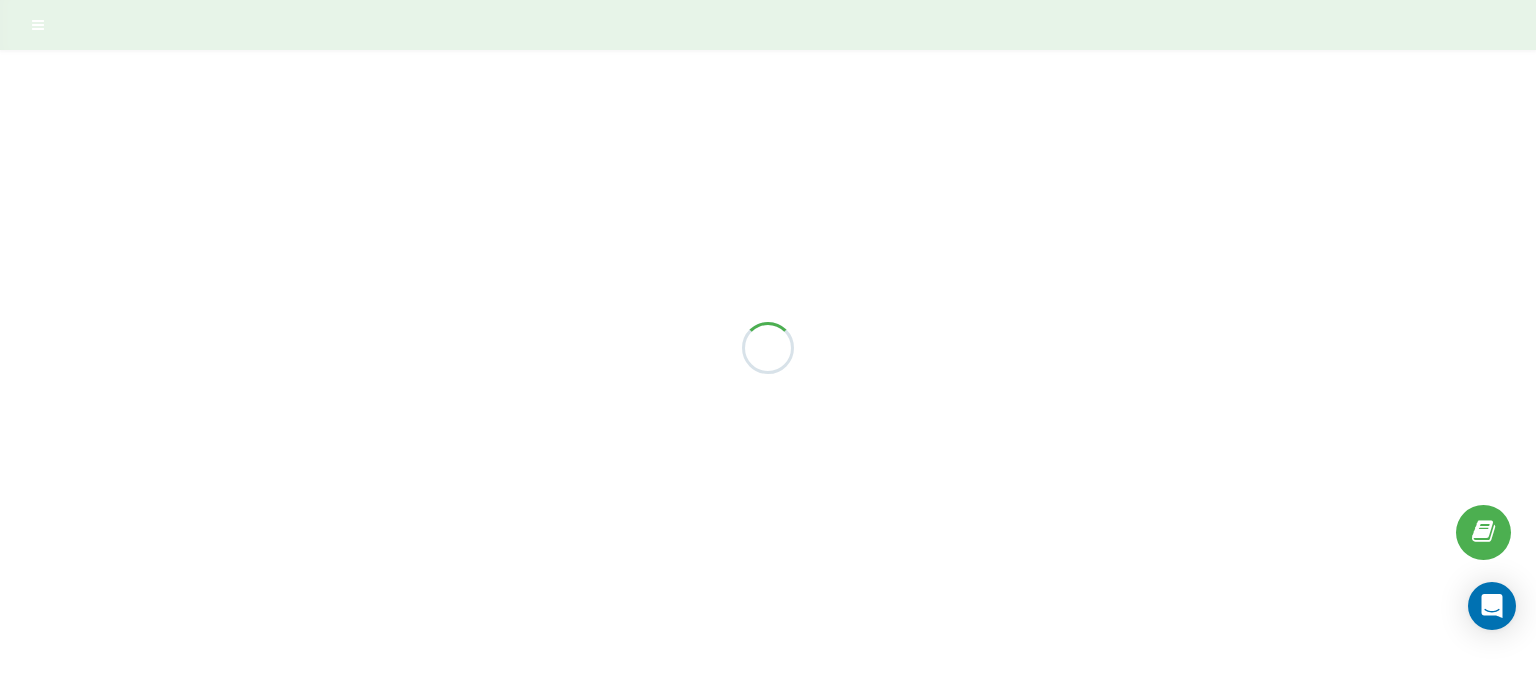 scroll, scrollTop: 0, scrollLeft: 0, axis: both 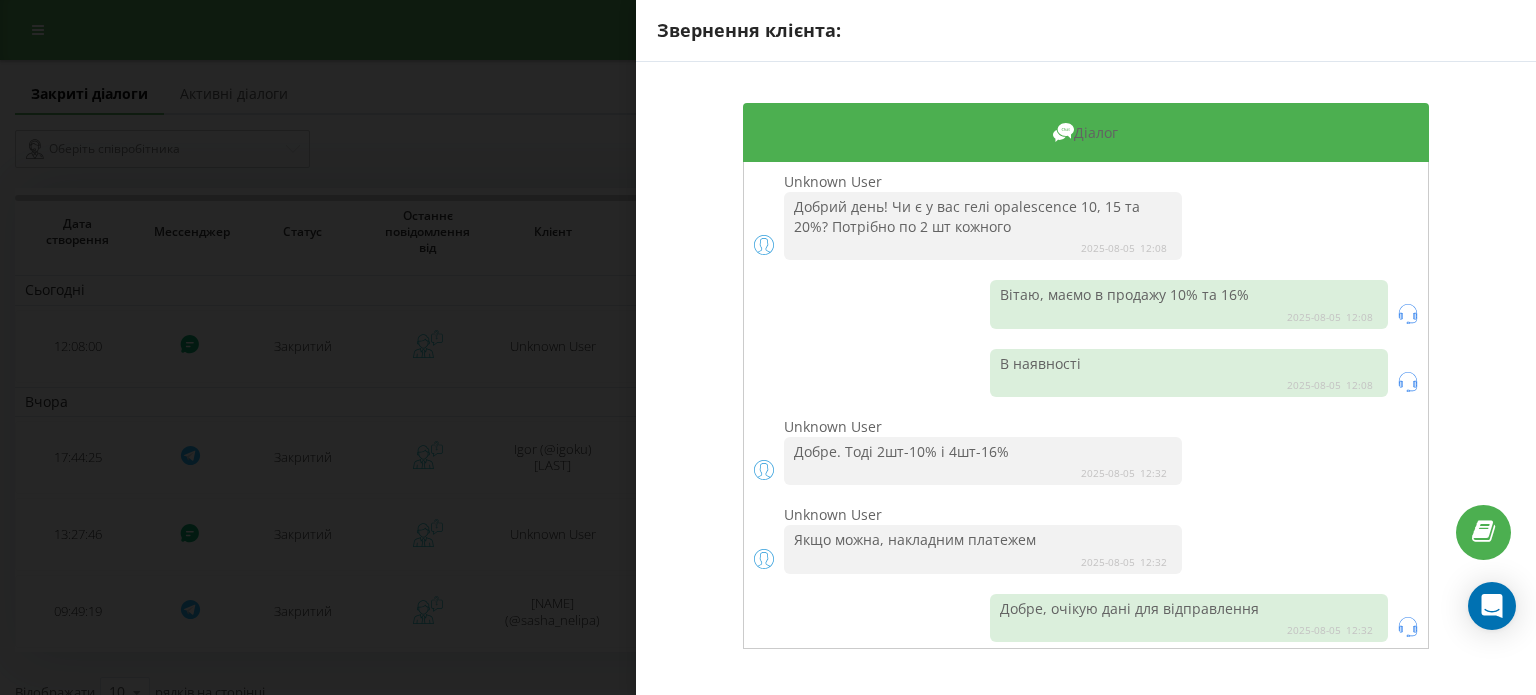 click on "Звернення клієнта:    Діалог Unknown User Добрий день! Чи є у вас гелі opalescence 10, 15 та 20%? Потрібно по 2 шт кожного [DATE] [TIME] Вітаю, маємо в продажу 10% та 16% [DATE] [TIME] В наявності  [DATE] [TIME] Unknown User Добре. Тоді 2шт-10% і 4шт-16% [DATE] [TIME] Unknown User Якщо можна, накладним платежем [DATE] [TIME] Добре, очікую дані для відправлення  [DATE] [TIME] Unknown User [CITY], [NUMBER] від, [LAST] [FIRST], [PHONE] [DATE] [TIME] Unknown User Дякую [DATE] [TIME]" at bounding box center [768, 347] 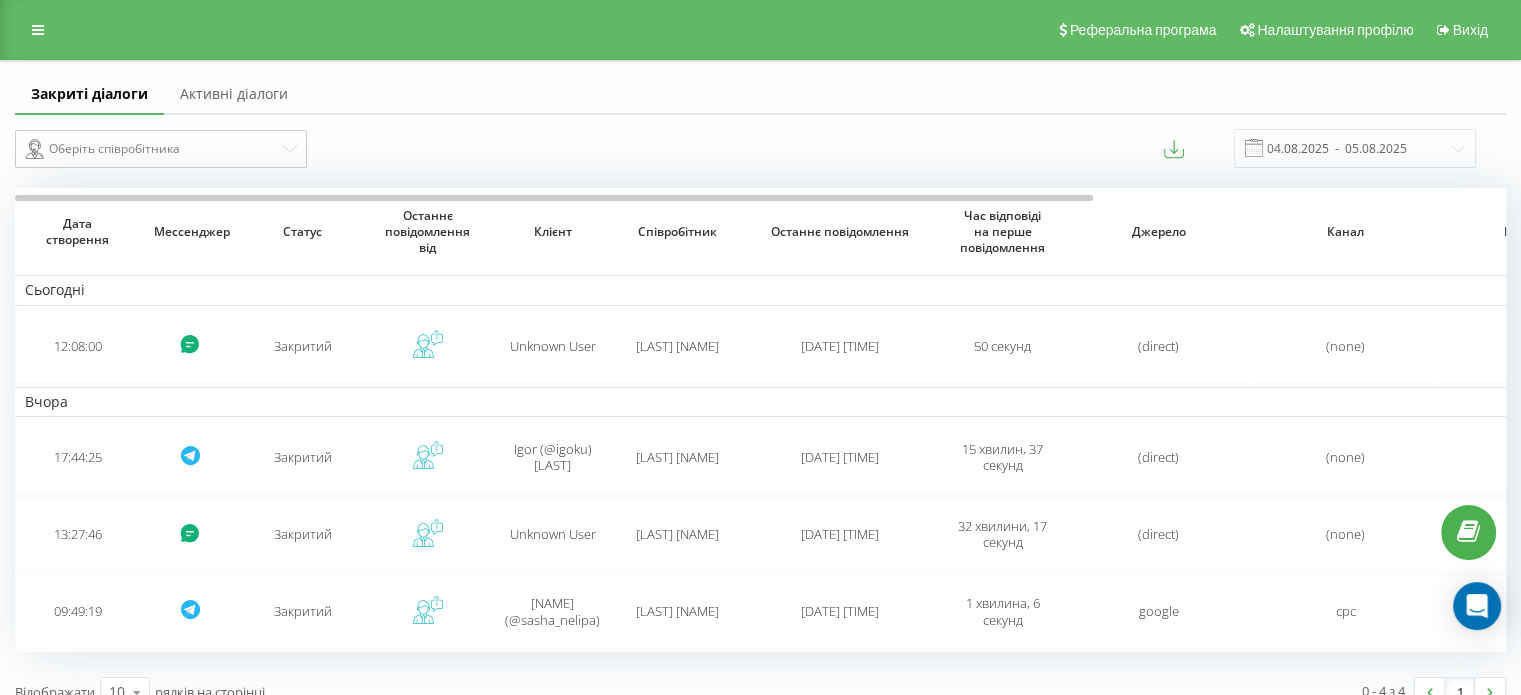 click on "Активні діалоги" at bounding box center (234, 95) 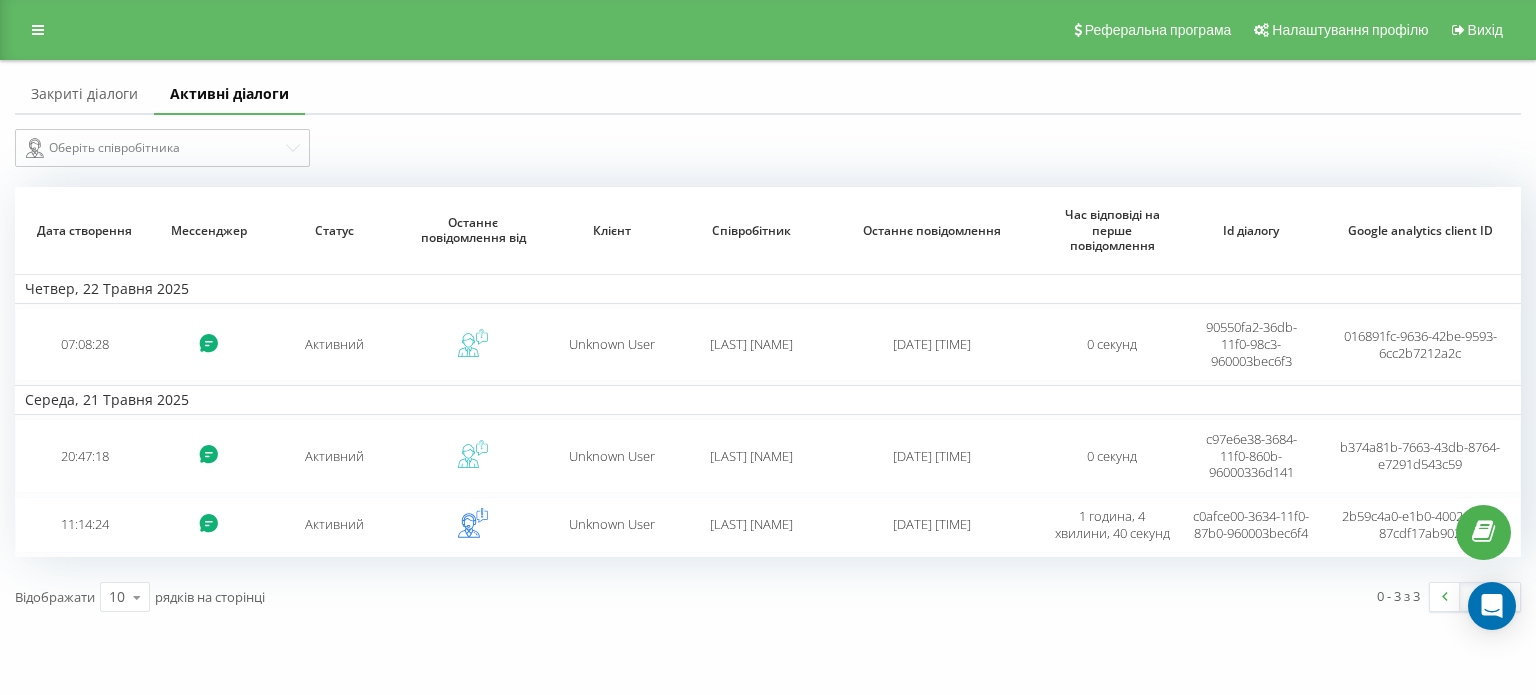 click on "Закриті діалоги" at bounding box center [84, 95] 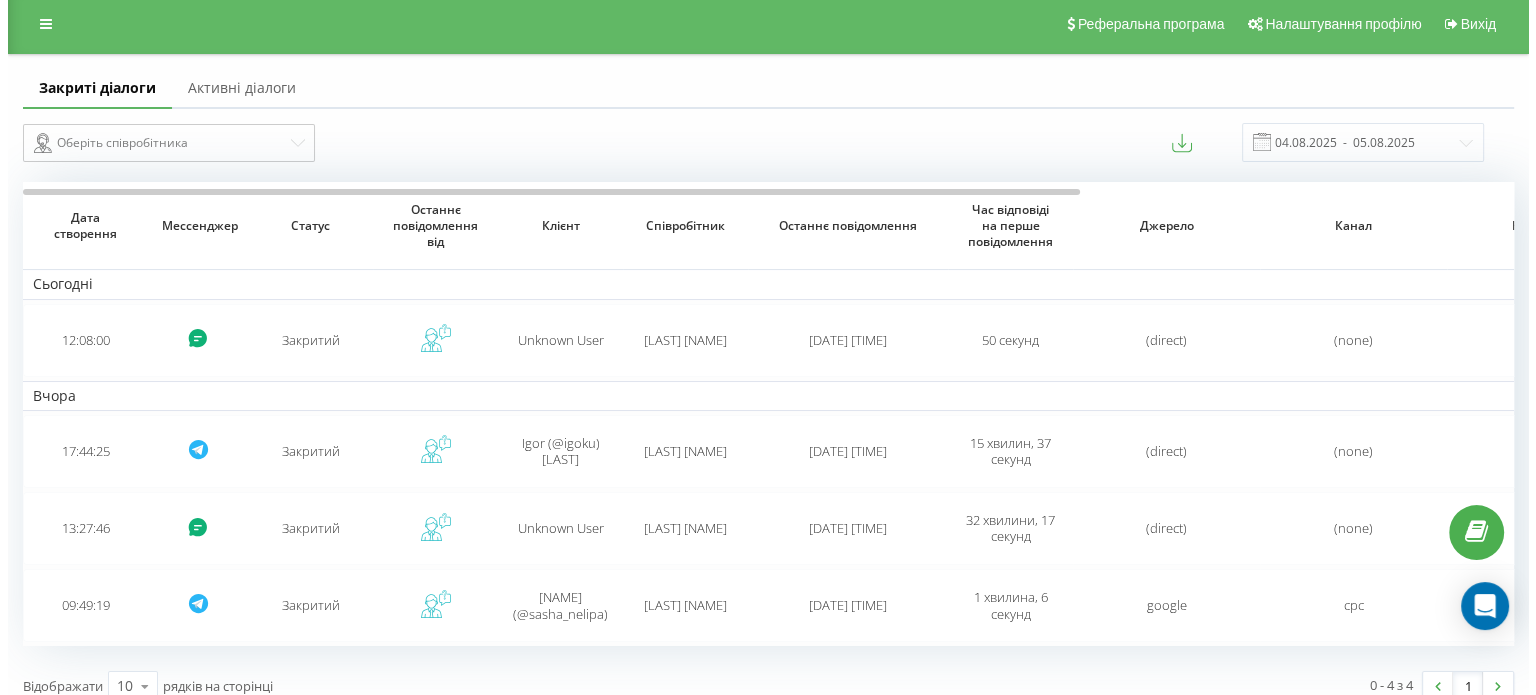 scroll, scrollTop: 0, scrollLeft: 0, axis: both 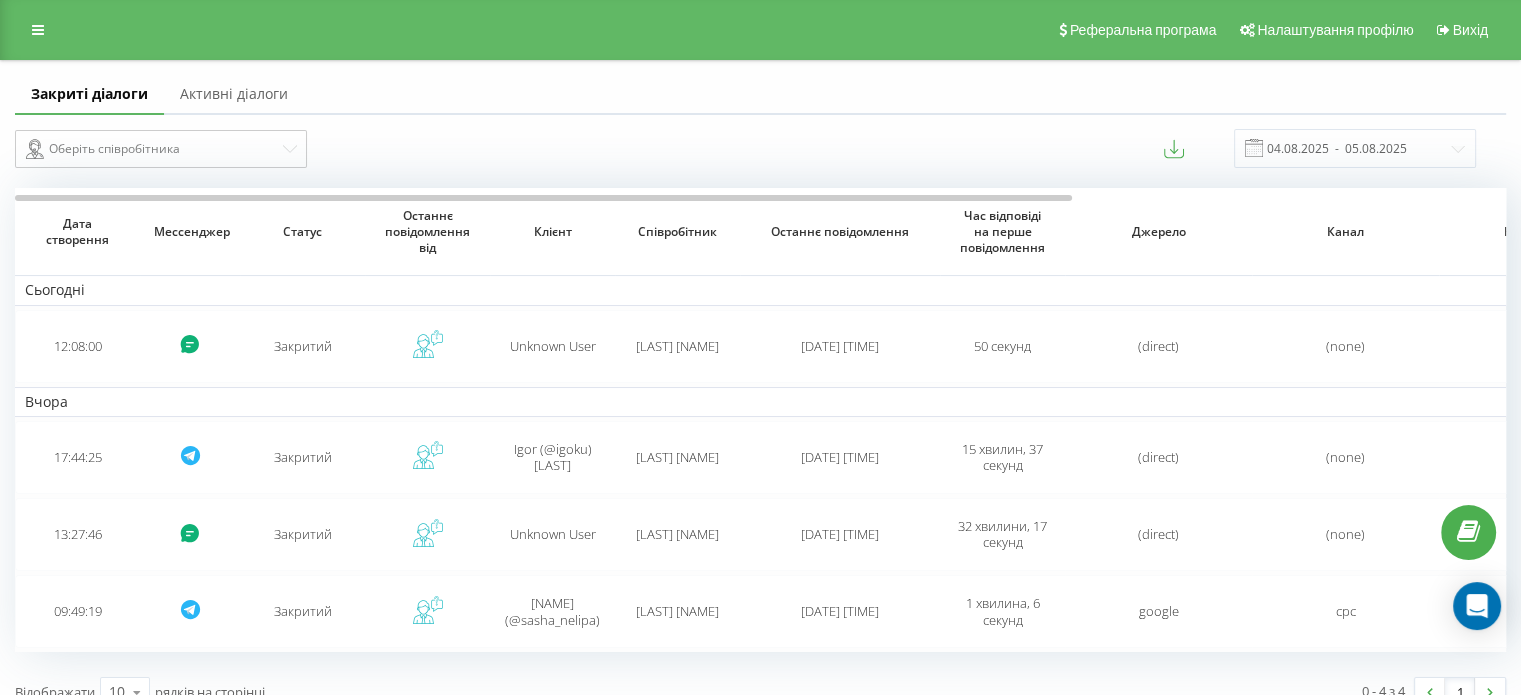 click on "Активні діалоги" at bounding box center (234, 95) 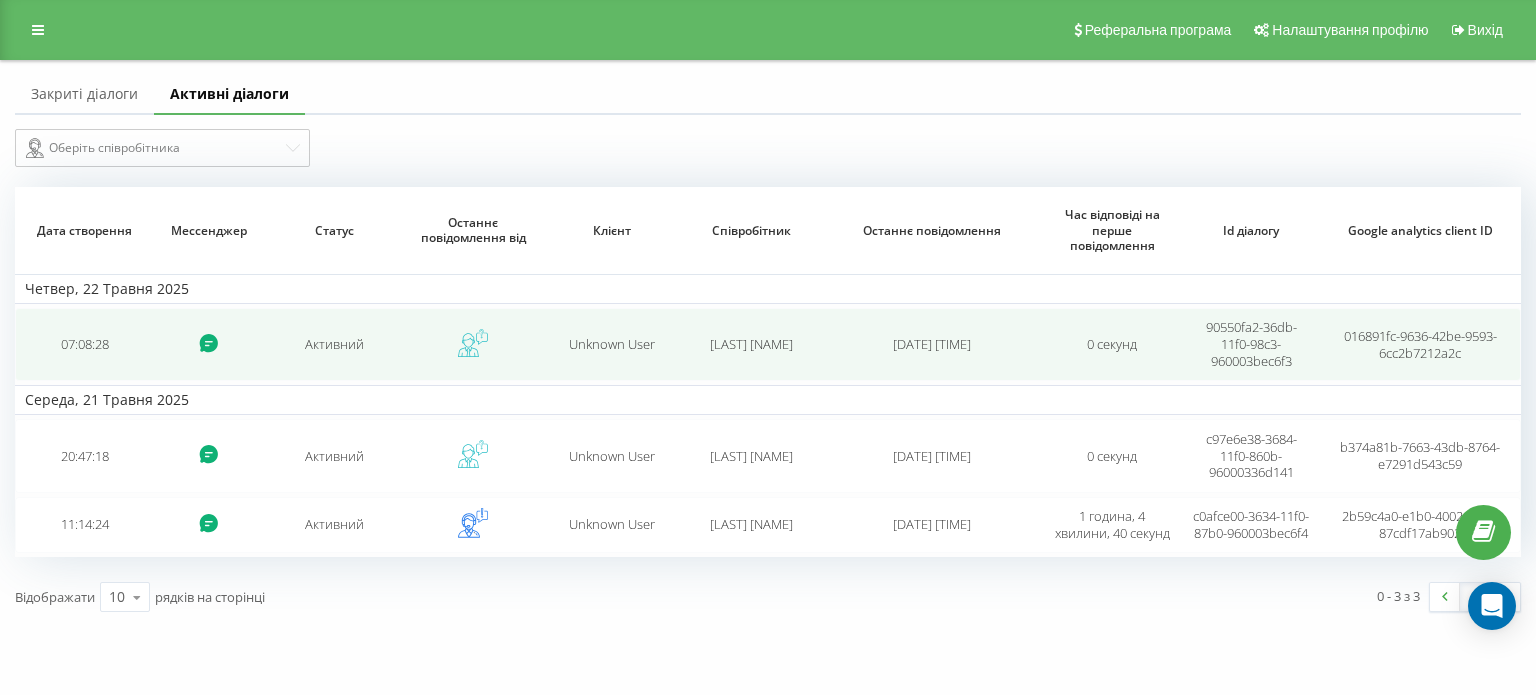 click at bounding box center (209, 344) 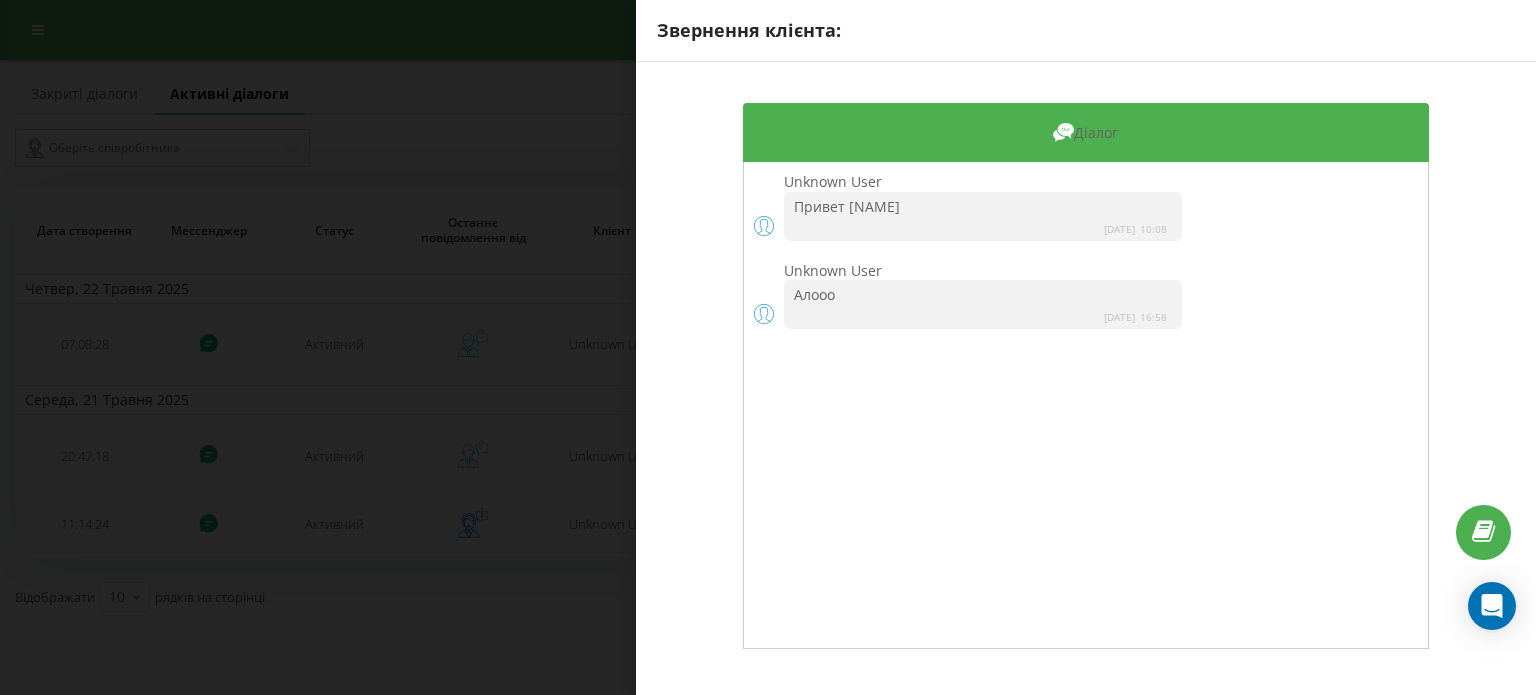 click on "Звернення клієнта:    Діалог Unknown User Привет Юля 2025-05-22 10:08 Unknown User Алооо 2025-05-26 16:58" at bounding box center [768, 347] 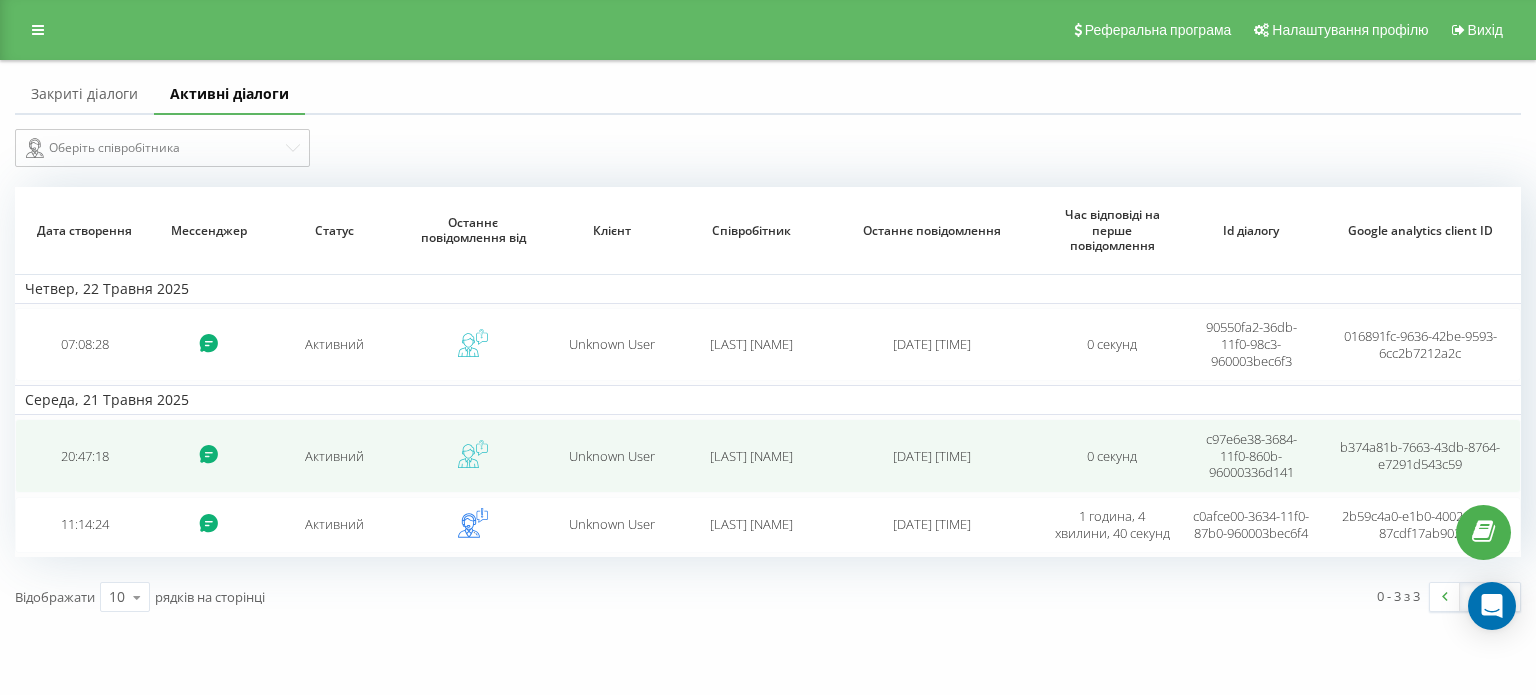 click on "Активний" at bounding box center [334, 455] 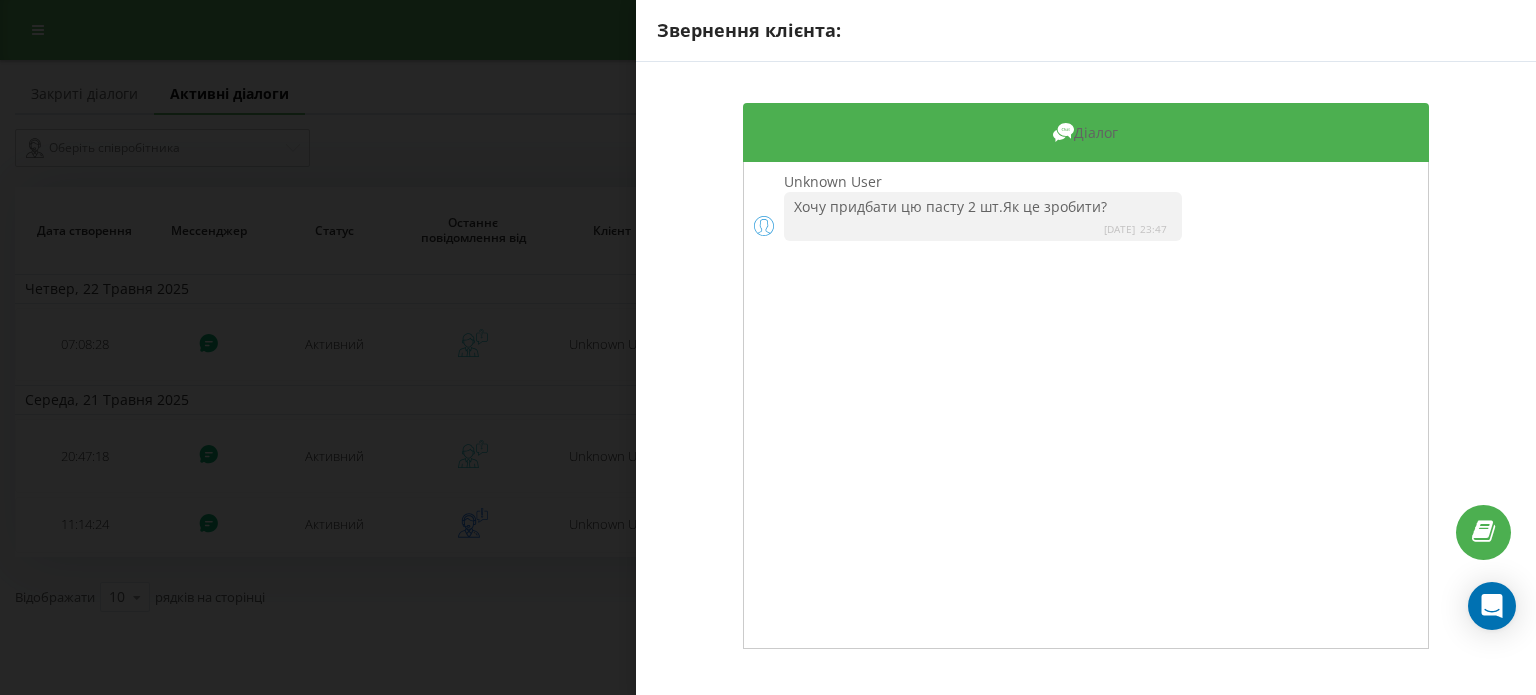 click on "Звернення клієнта:    Діалог Unknown User Хочу придбати цю пасту 2 шт.Як це зробити? 2025-05-21 23:47" at bounding box center [768, 347] 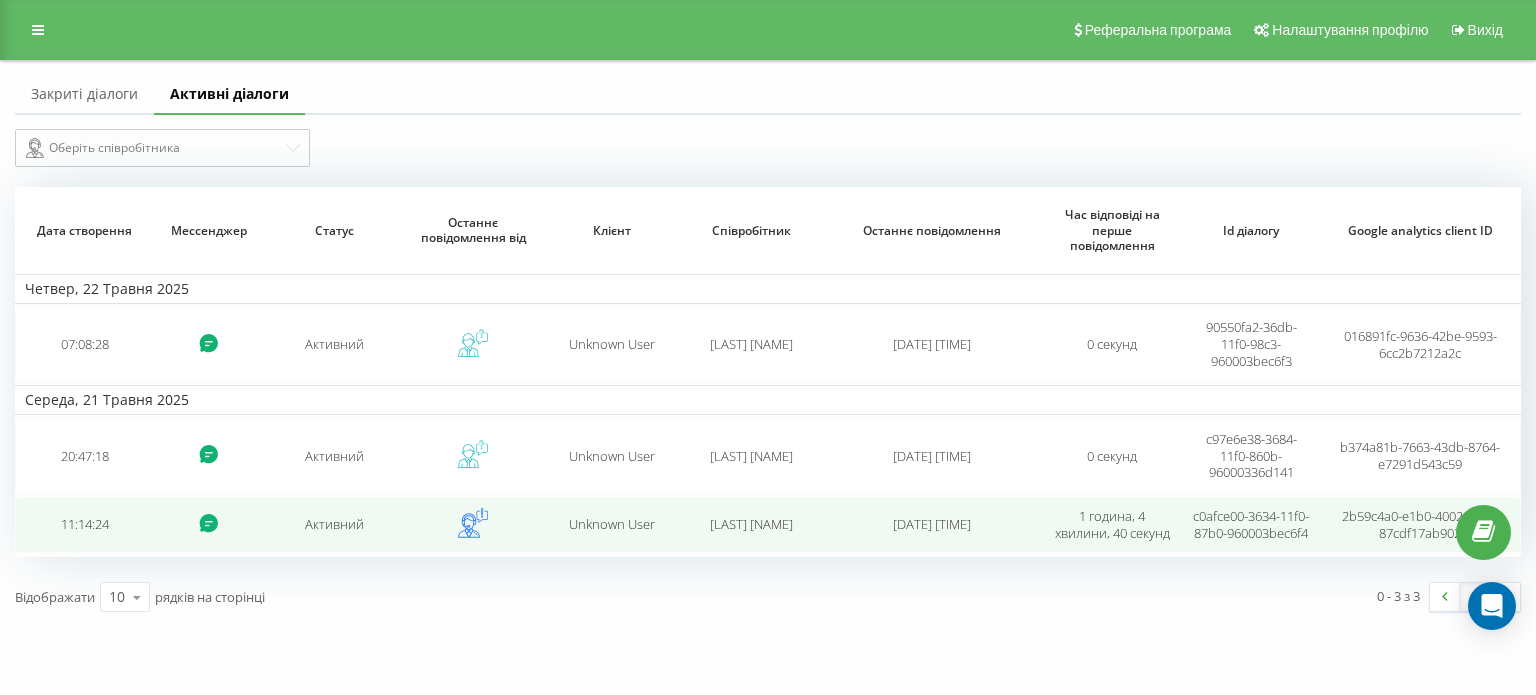 click on "Активний" at bounding box center [334, 525] 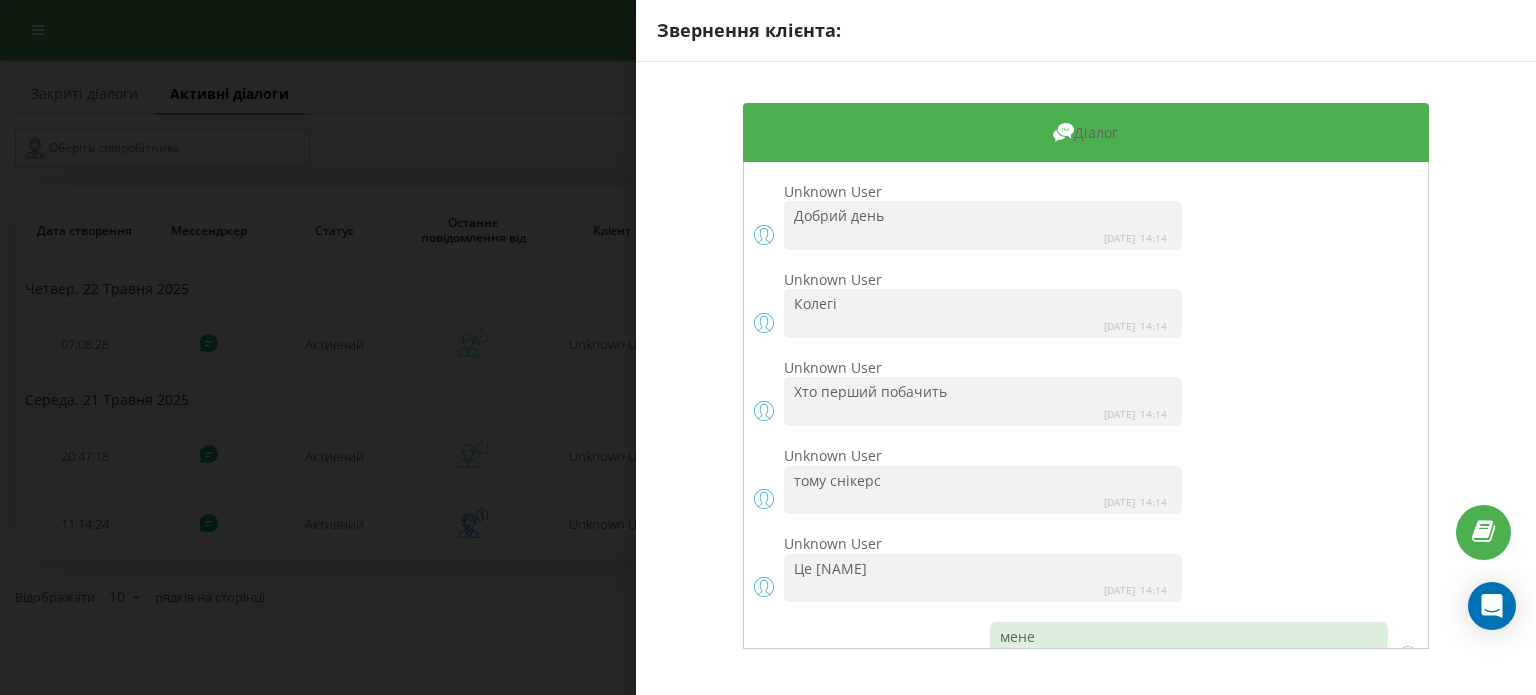 scroll, scrollTop: 112, scrollLeft: 0, axis: vertical 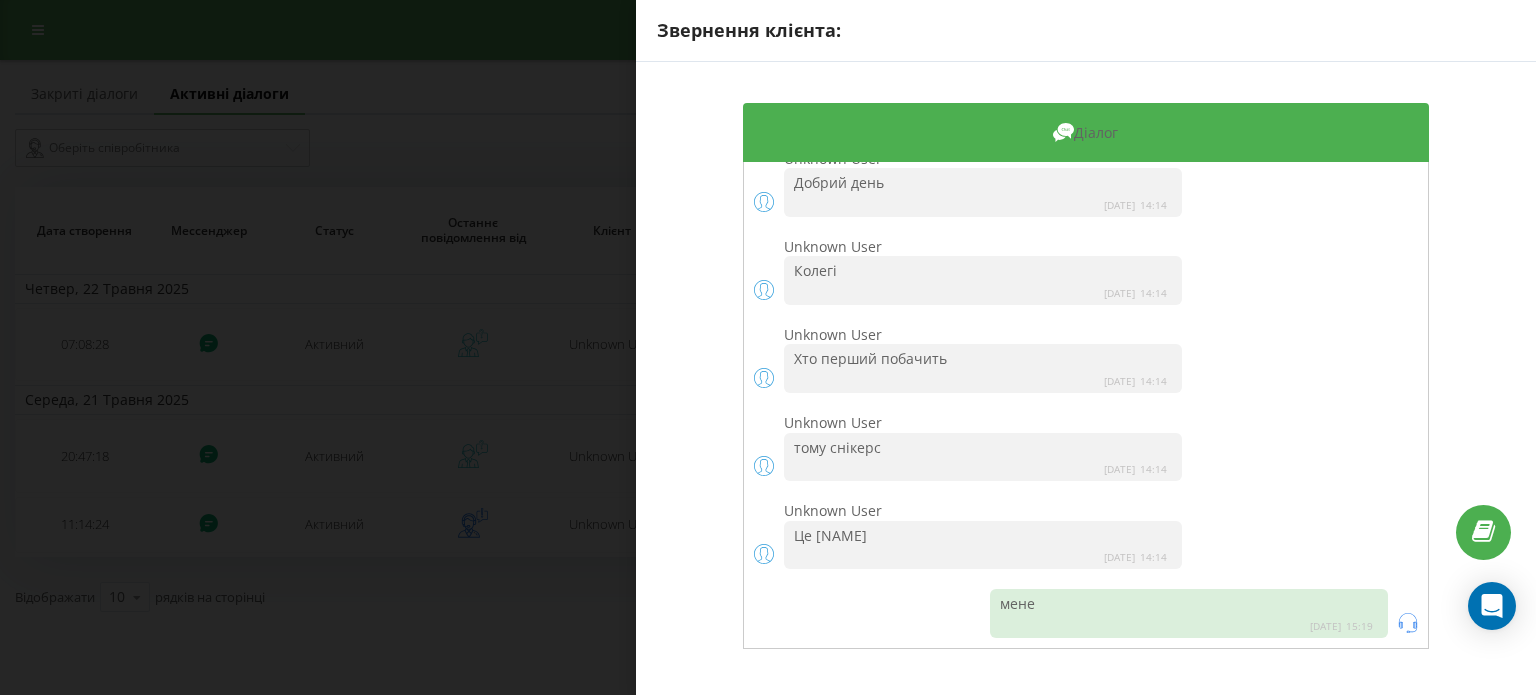click on "Звернення клієнта:    Діалог Unknown User аа 2025-05-21 14:14 Unknown User Добрий день 2025-05-21 14:14 Unknown User Колегі 2025-05-21 14:14 Unknown User Хто перший побачить 2025-05-21 14:14 Unknown User тому снікерс 2025-05-21 14:14 Unknown User Це Богдан 2025-05-21 14:14 мене  2025-05-21 15:19" at bounding box center [768, 347] 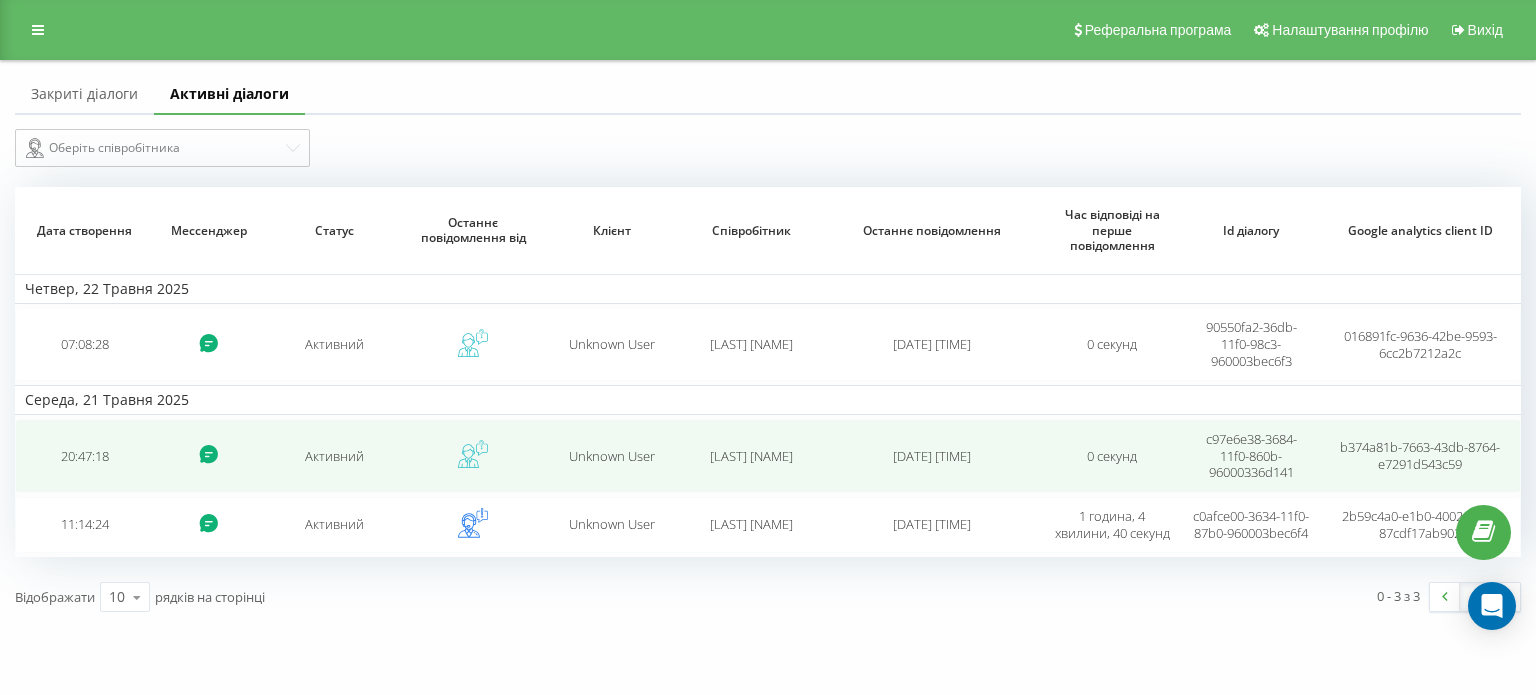 click on "2025-05-21 20:47:18" at bounding box center (932, 455) 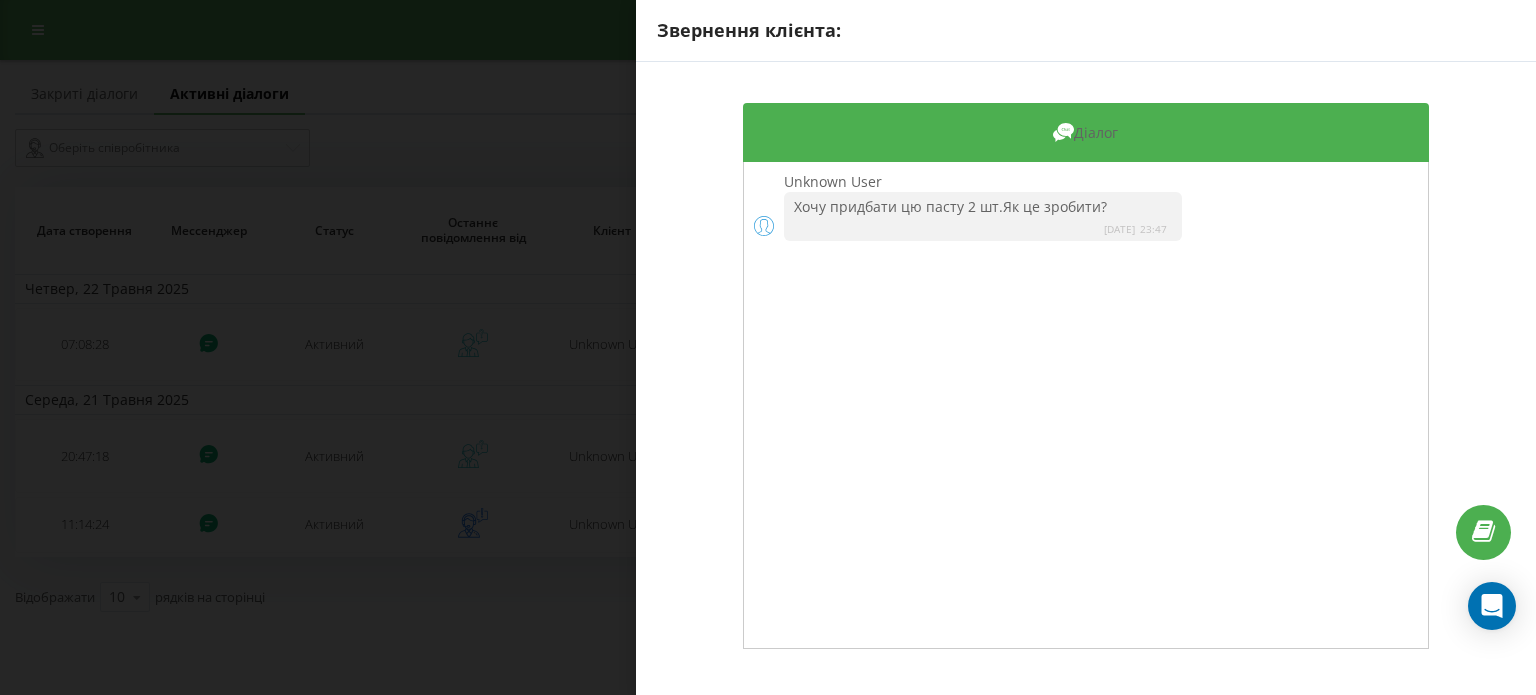 click on "Звернення клієнта:    Діалог Unknown User Хочу придбати цю пасту 2 шт.Як це зробити? 2025-05-21 23:47" at bounding box center [768, 347] 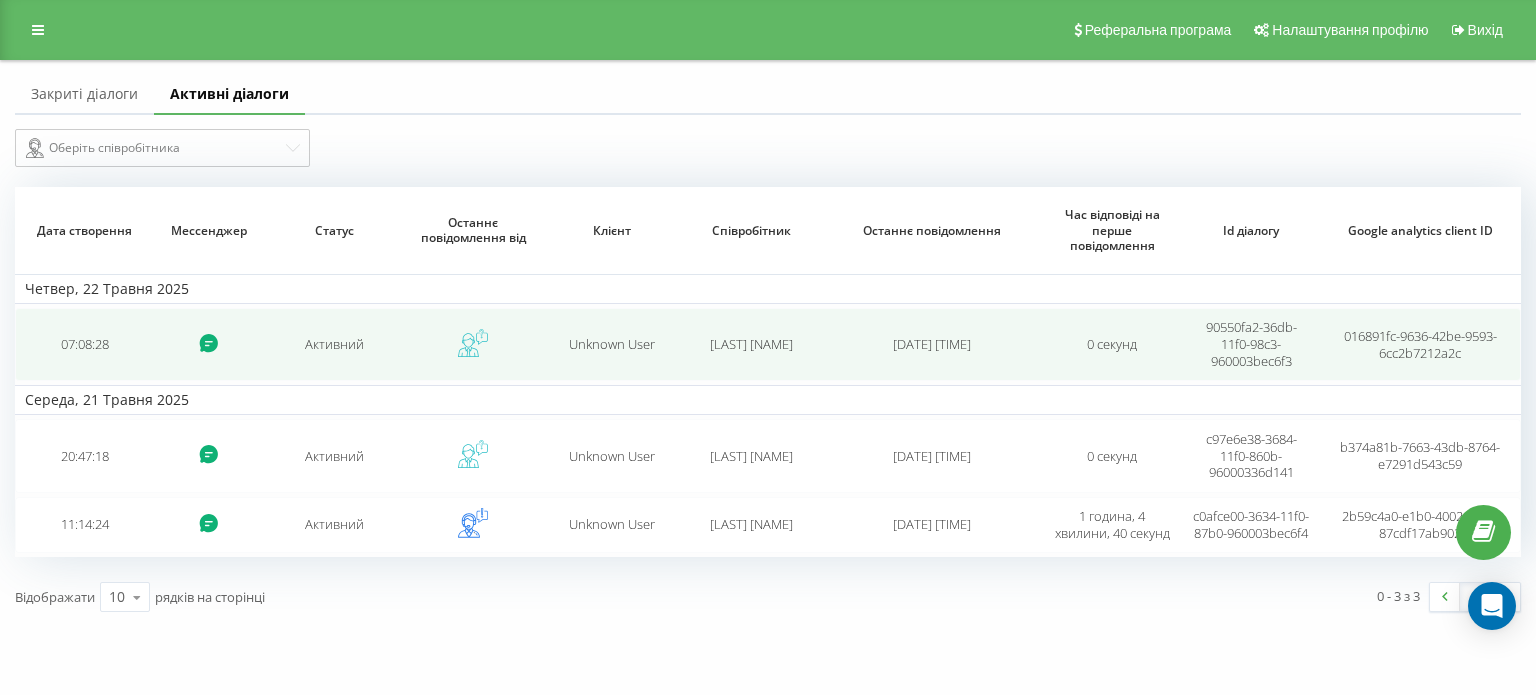 click on "Гришко Юля" at bounding box center (751, 344) 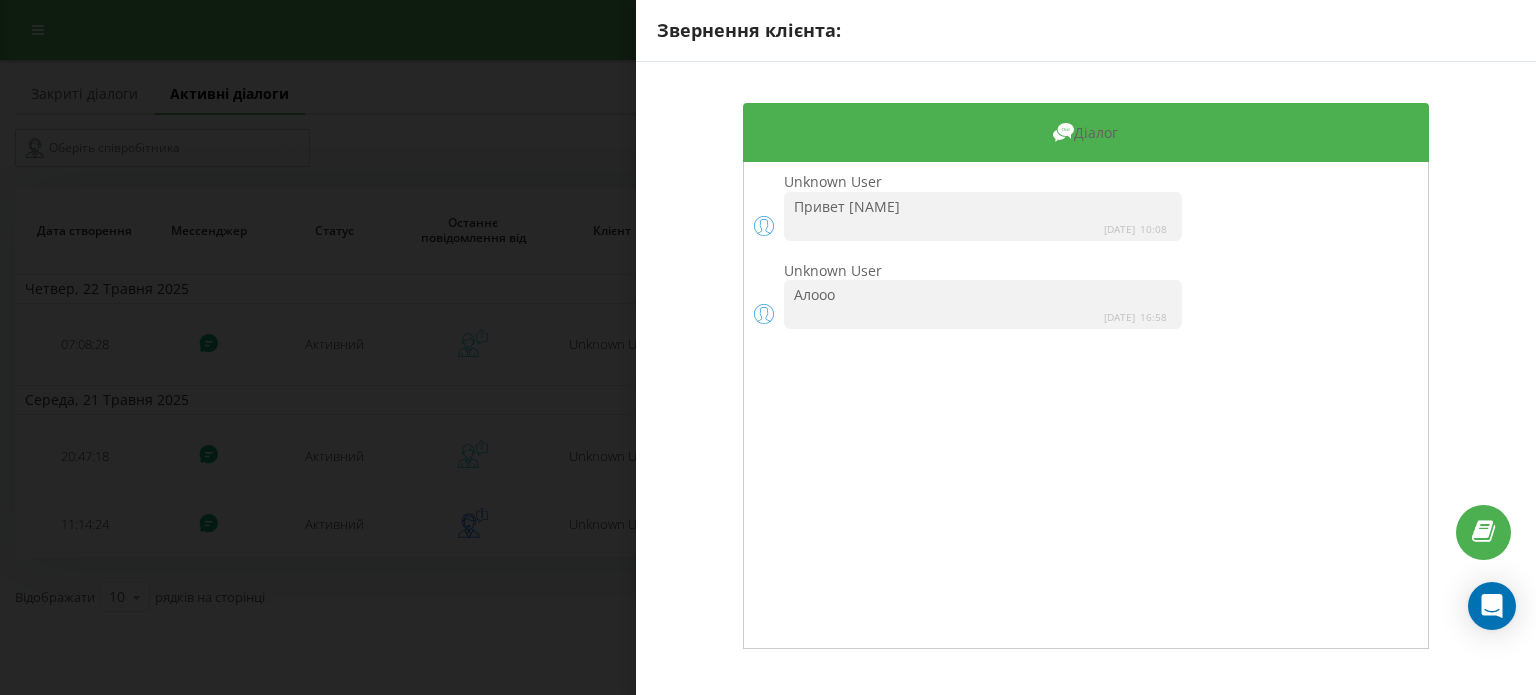 click on "Звернення клієнта:    Діалог Unknown User Привет Юля 2025-05-22 10:08 Unknown User Алооо 2025-05-26 16:58" at bounding box center [768, 347] 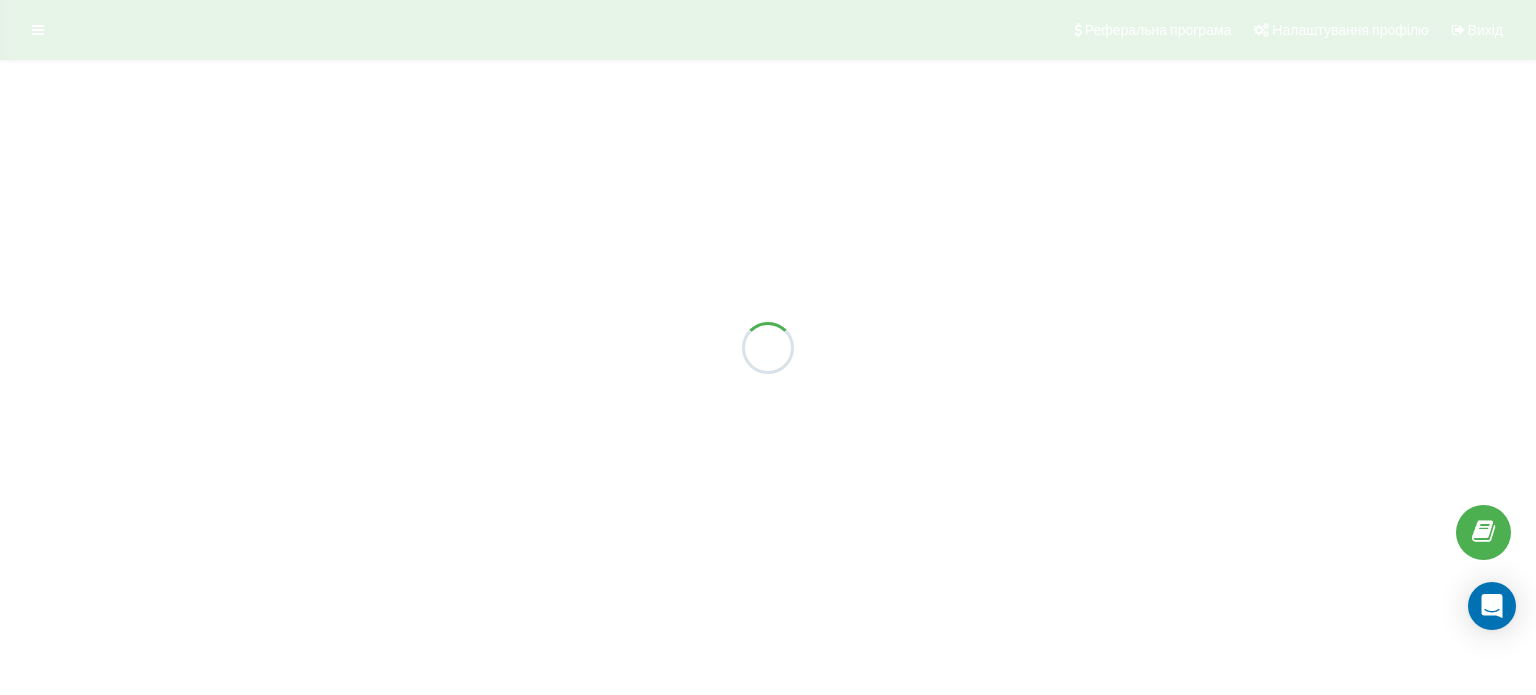 scroll, scrollTop: 0, scrollLeft: 0, axis: both 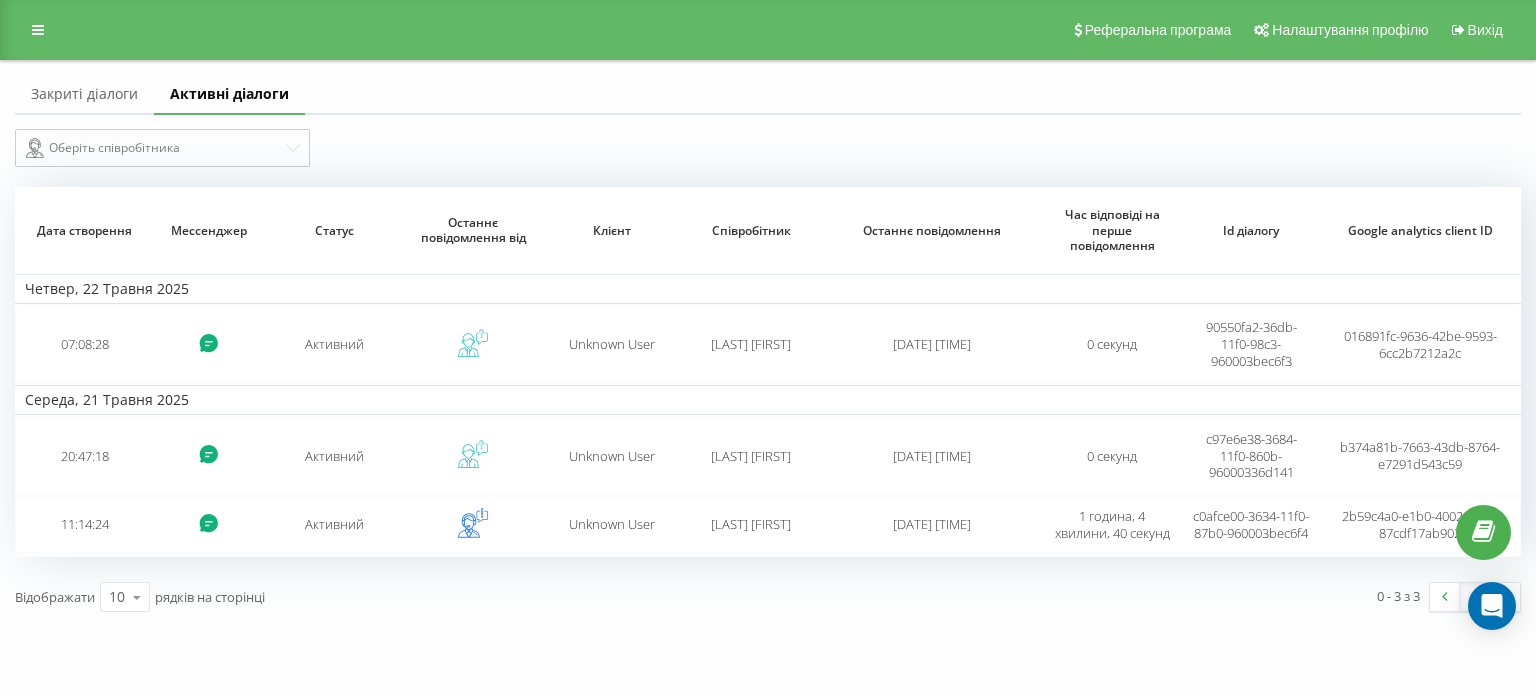 click on "Закриті діалоги" at bounding box center (84, 95) 